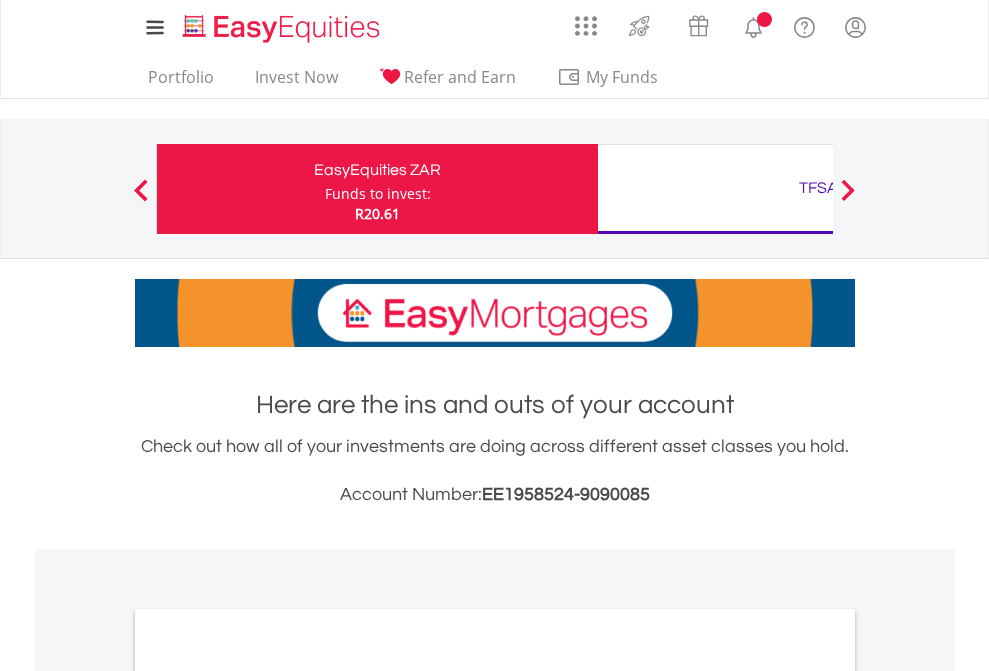 scroll, scrollTop: 0, scrollLeft: 0, axis: both 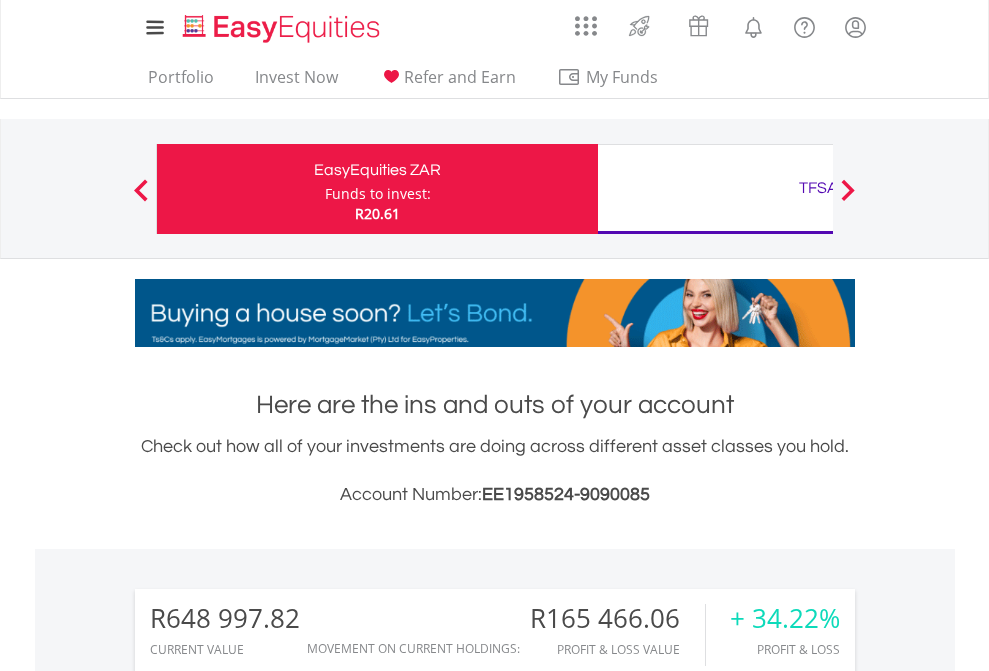 click on "Funds to invest:" at bounding box center (378, 194) 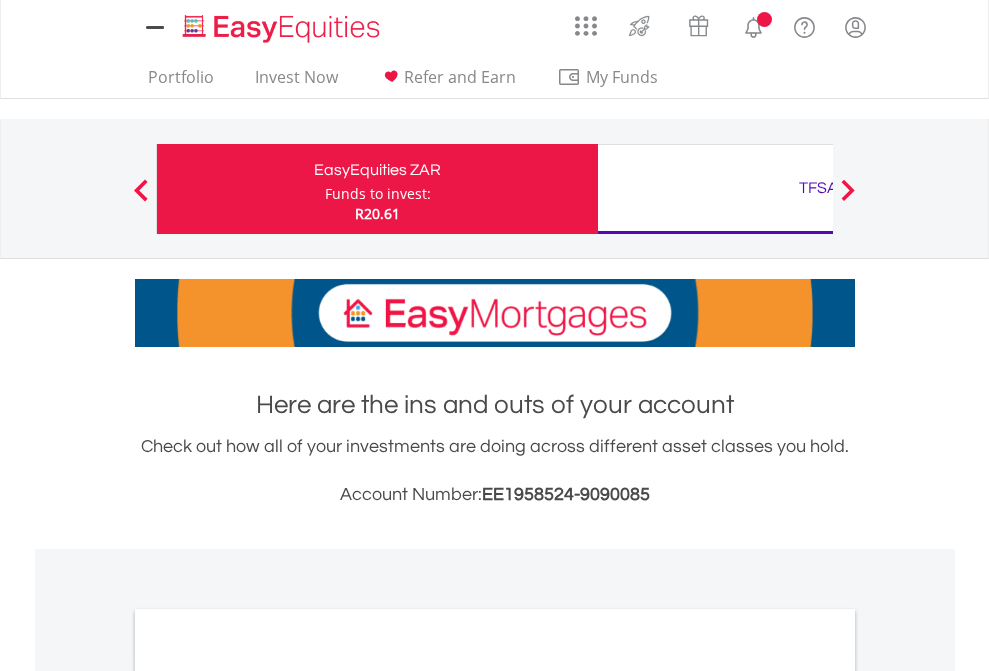 scroll, scrollTop: 0, scrollLeft: 0, axis: both 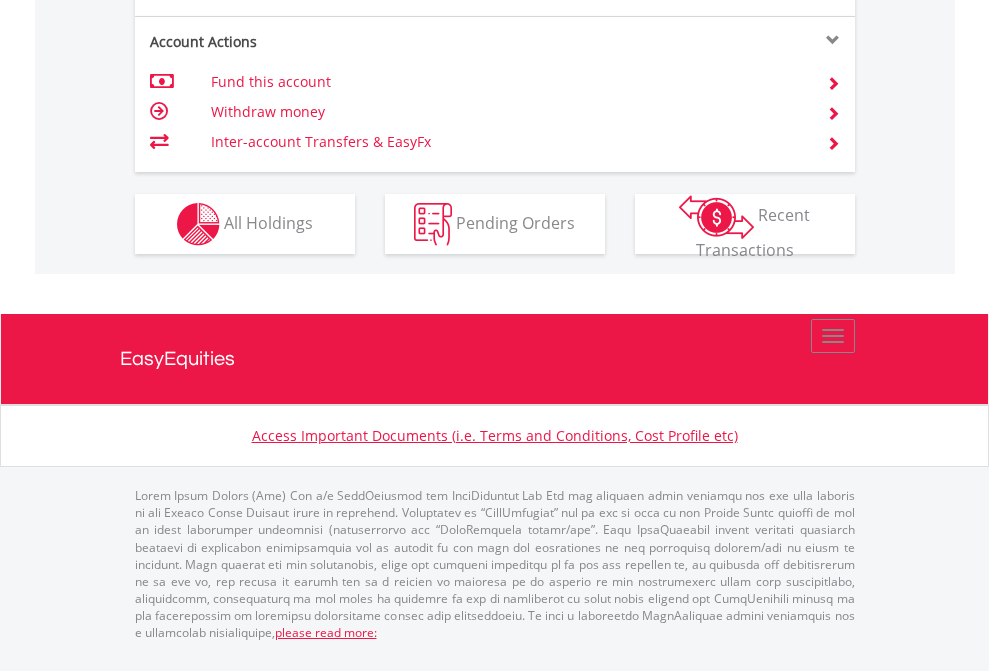 click on "Investment types" at bounding box center [706, -337] 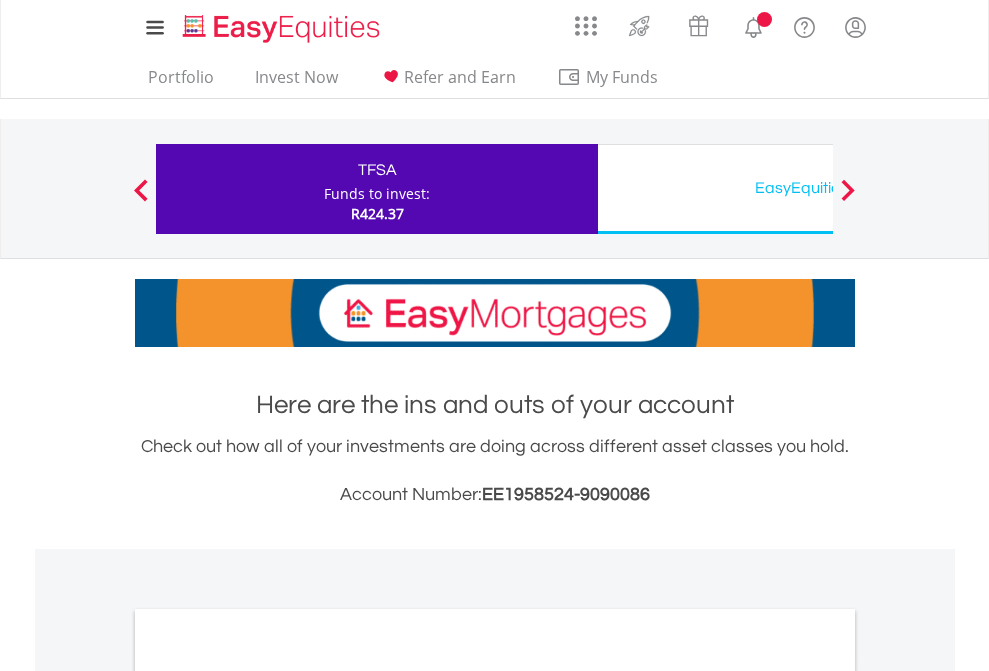 scroll, scrollTop: 0, scrollLeft: 0, axis: both 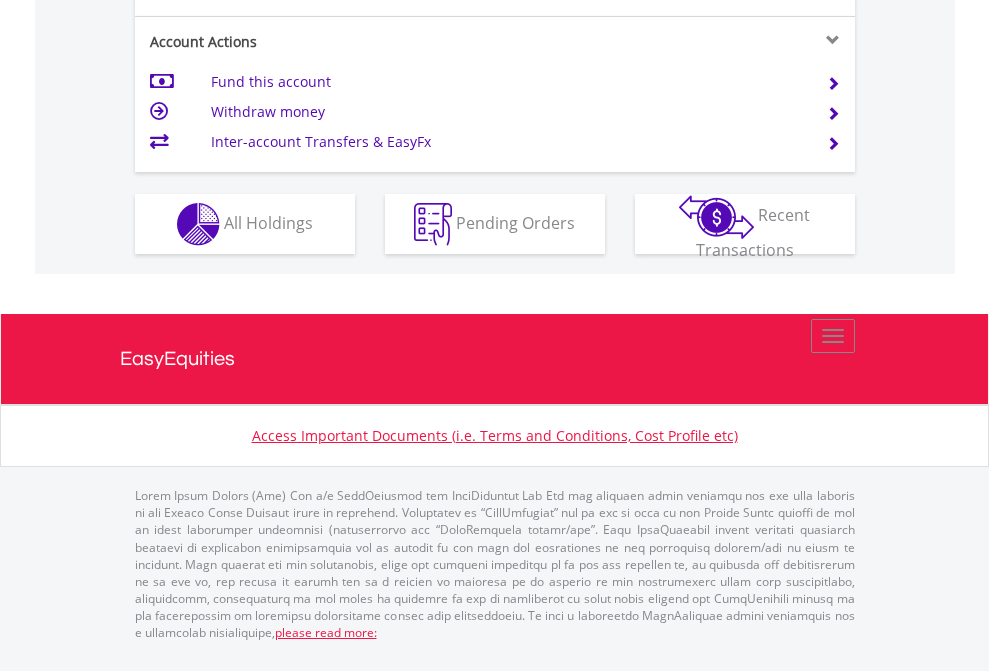 click on "Investment types" at bounding box center [706, -337] 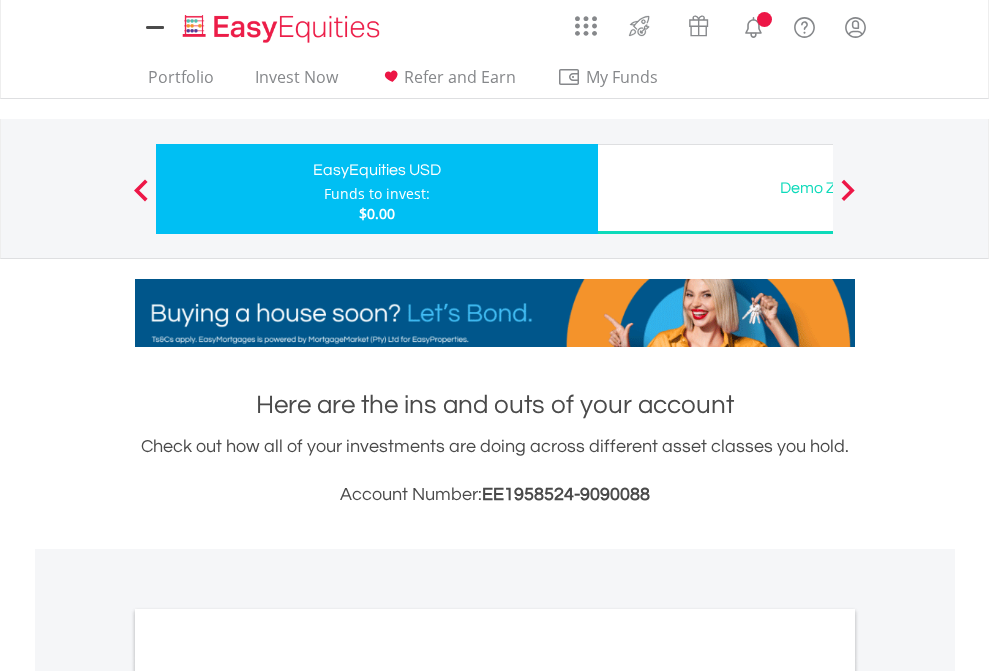 scroll, scrollTop: 0, scrollLeft: 0, axis: both 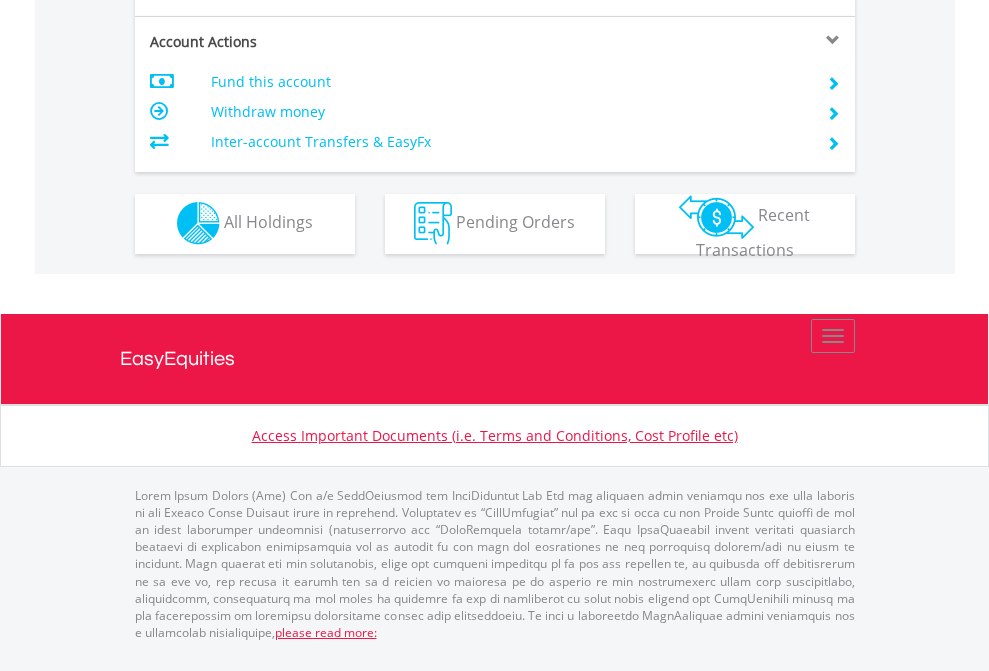 click on "Investment types" at bounding box center (706, -353) 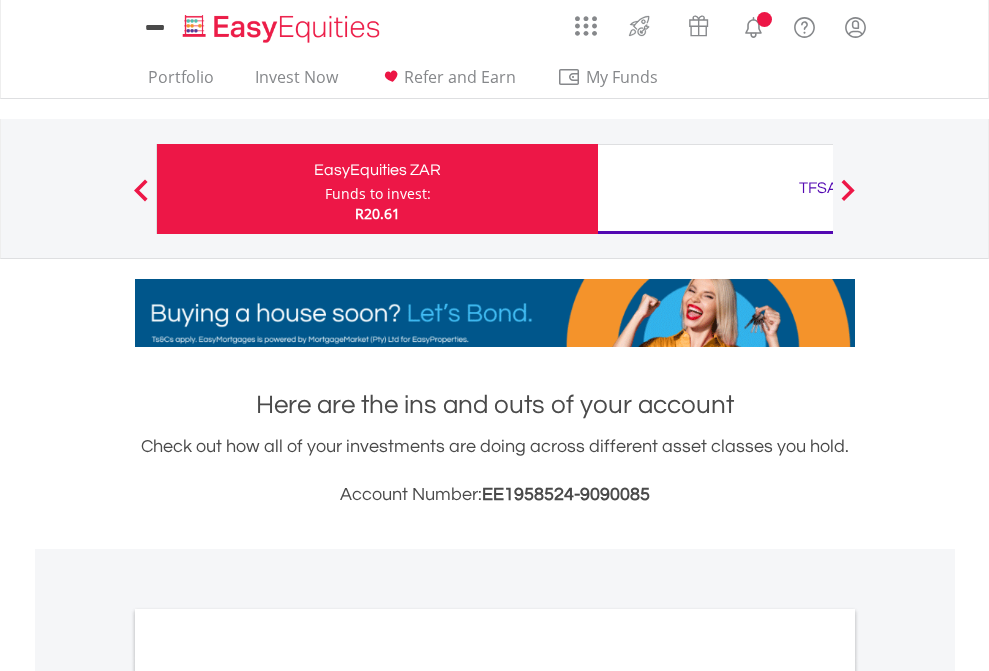 scroll, scrollTop: 0, scrollLeft: 0, axis: both 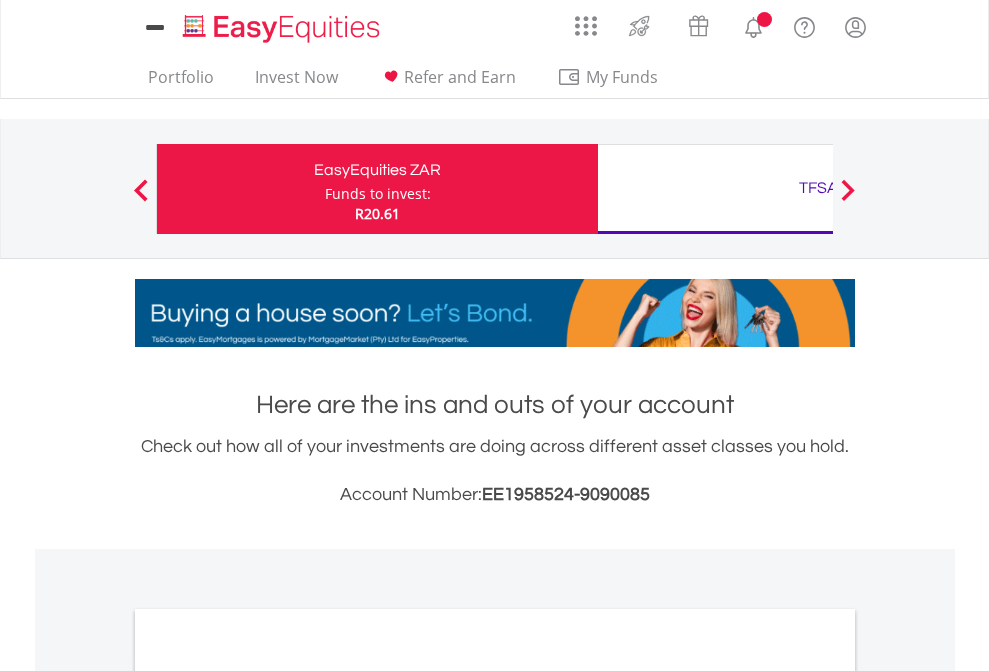 click on "All Holdings" at bounding box center [268, 1096] 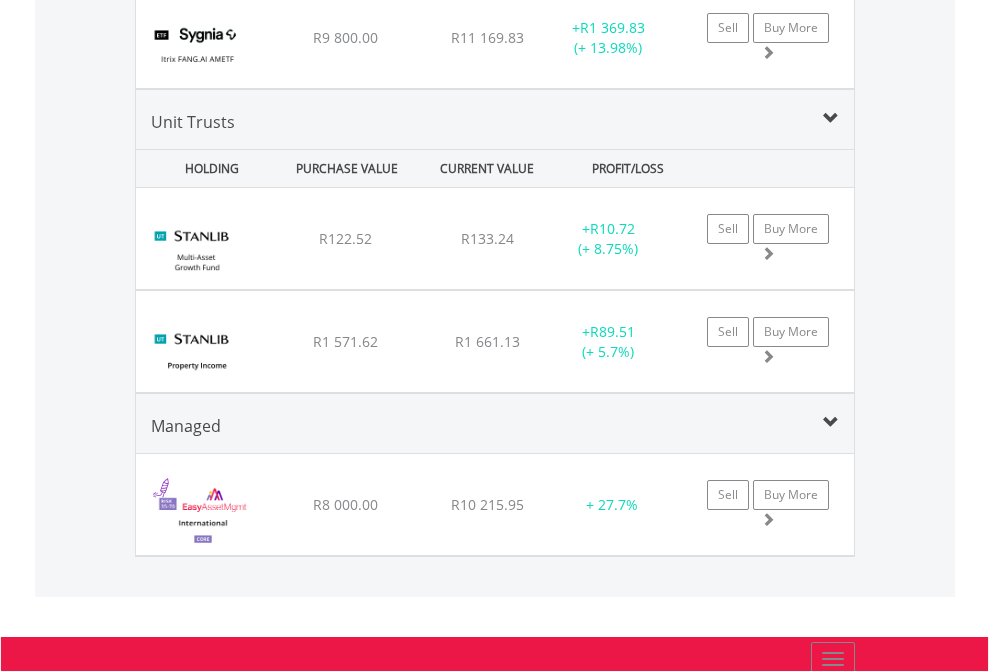 scroll, scrollTop: 2385, scrollLeft: 0, axis: vertical 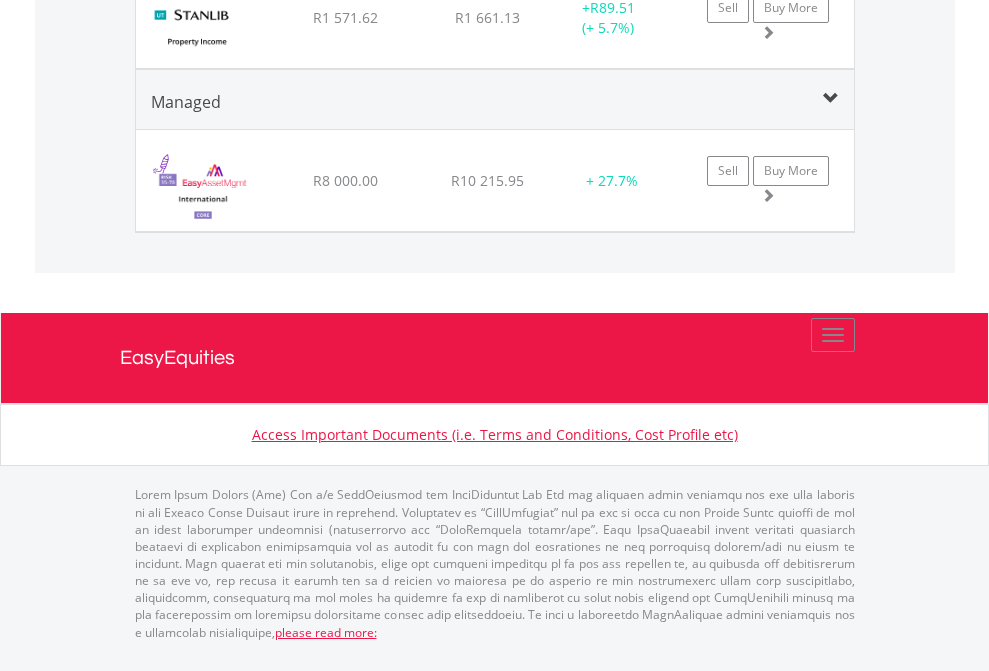 click on "TFSA" at bounding box center [818, -2069] 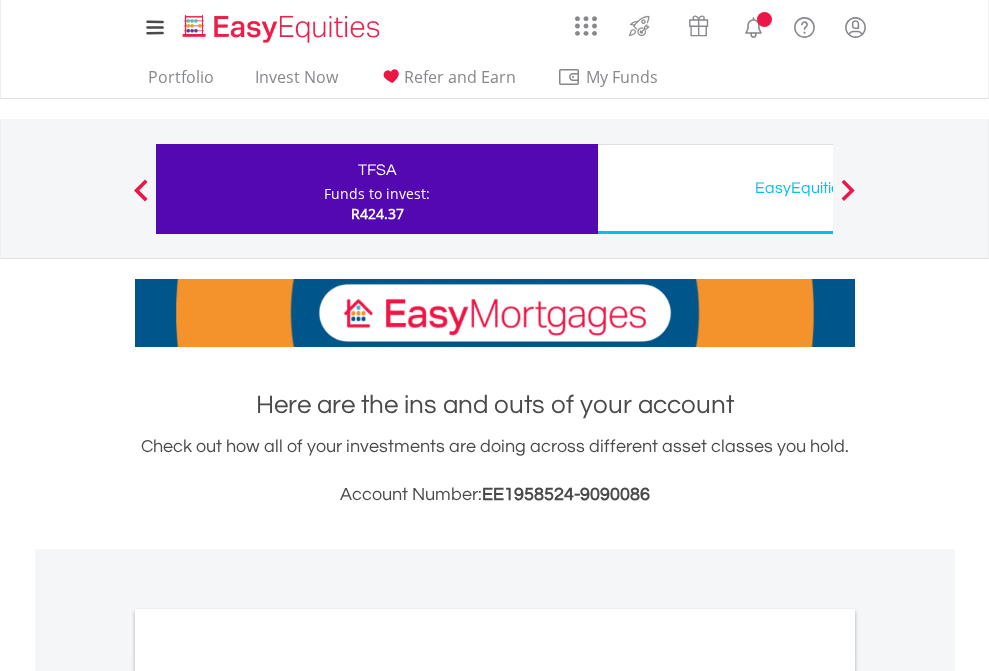 scroll, scrollTop: 1202, scrollLeft: 0, axis: vertical 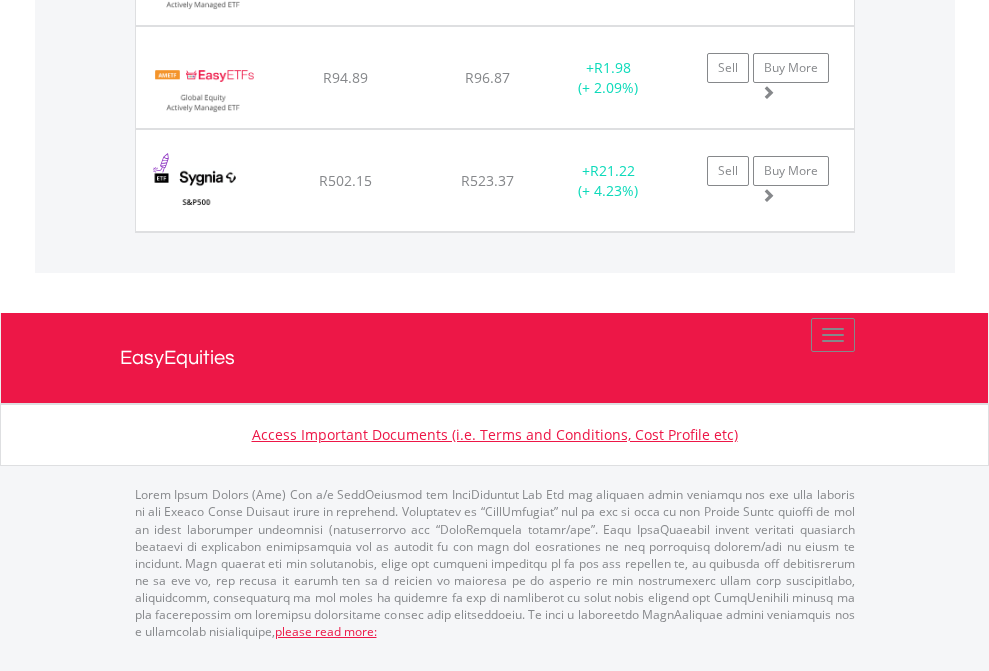 click on "EasyEquities USD" at bounding box center [818, -1545] 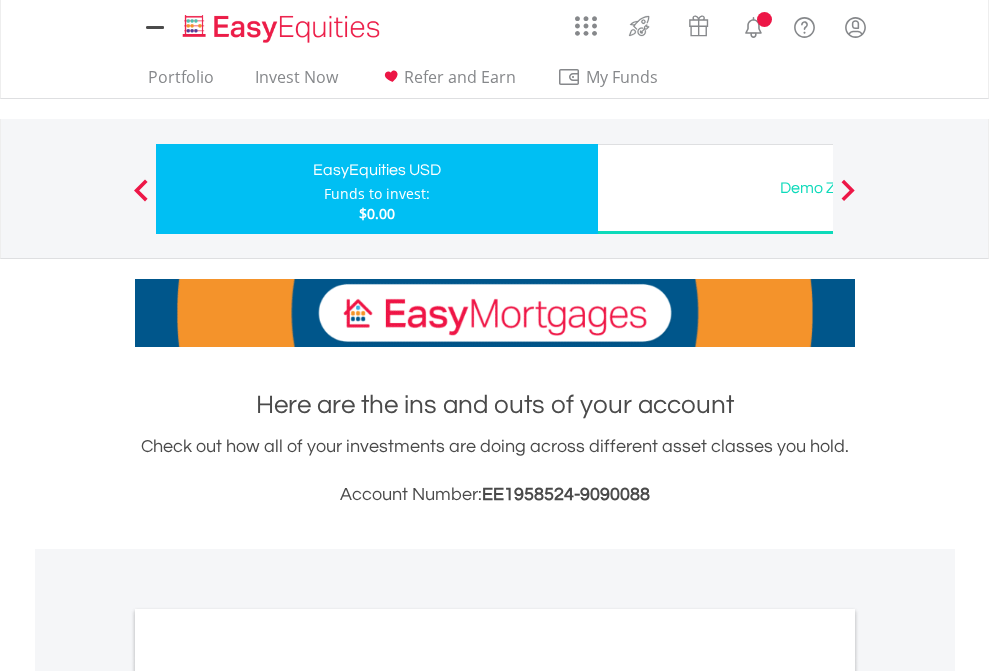 scroll, scrollTop: 0, scrollLeft: 0, axis: both 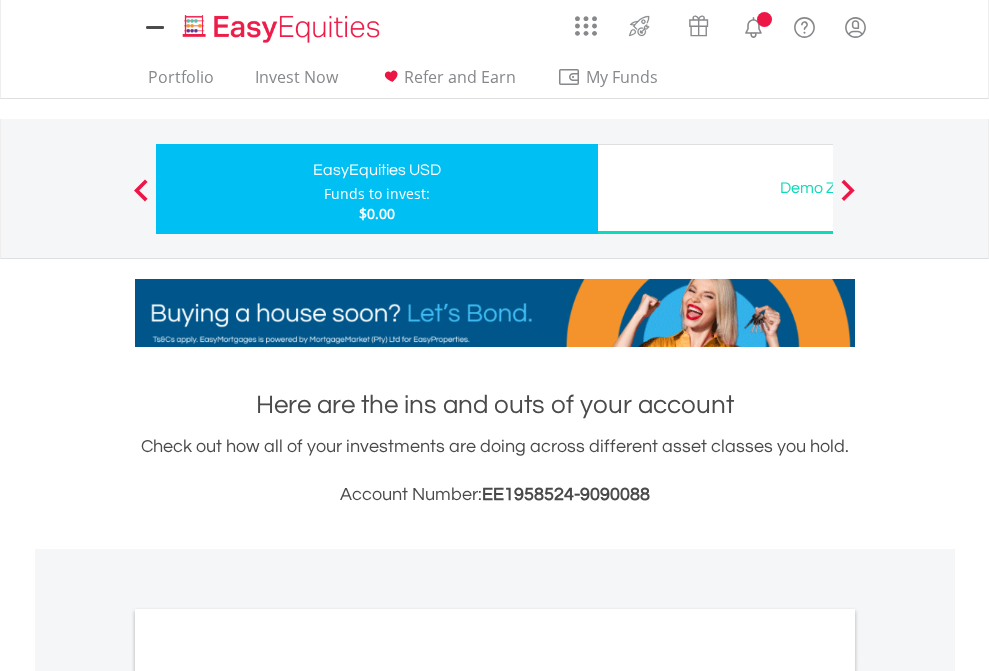 click on "All Holdings" at bounding box center (268, 1096) 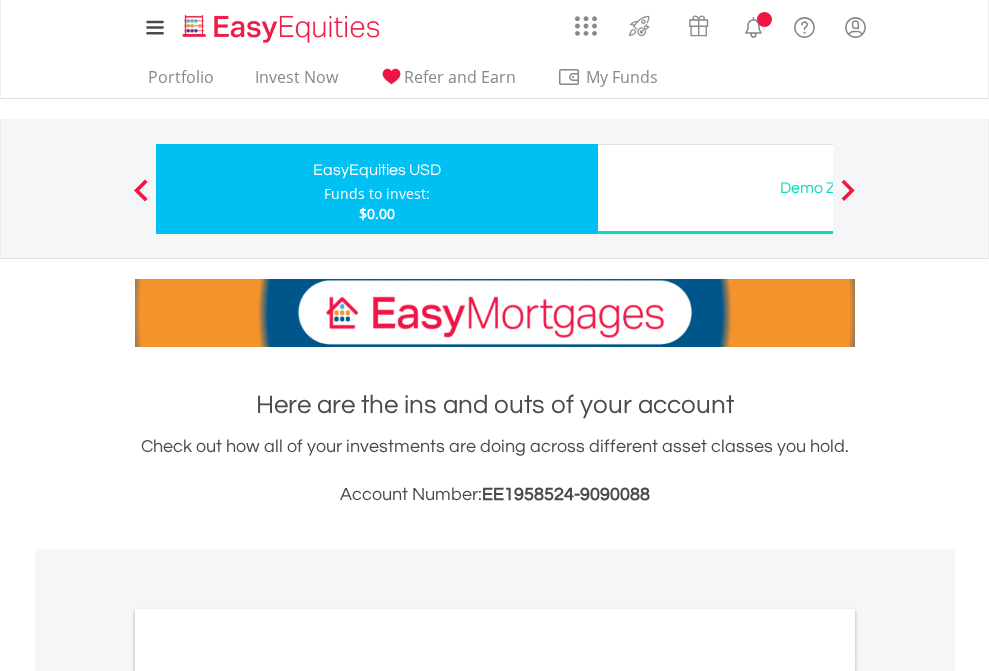 scroll, scrollTop: 1202, scrollLeft: 0, axis: vertical 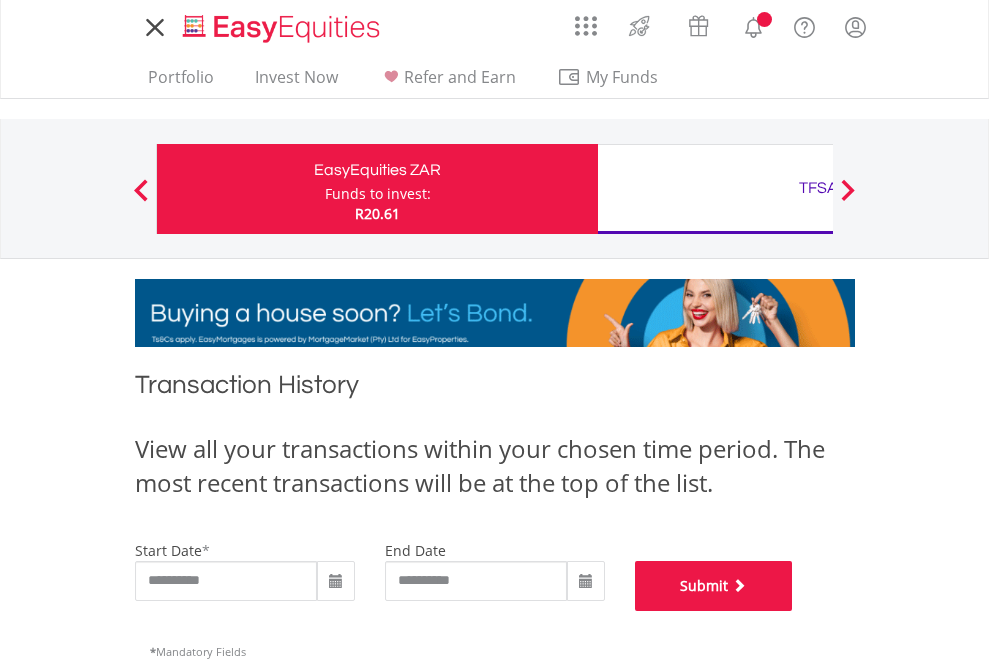 click on "Submit" at bounding box center [714, 586] 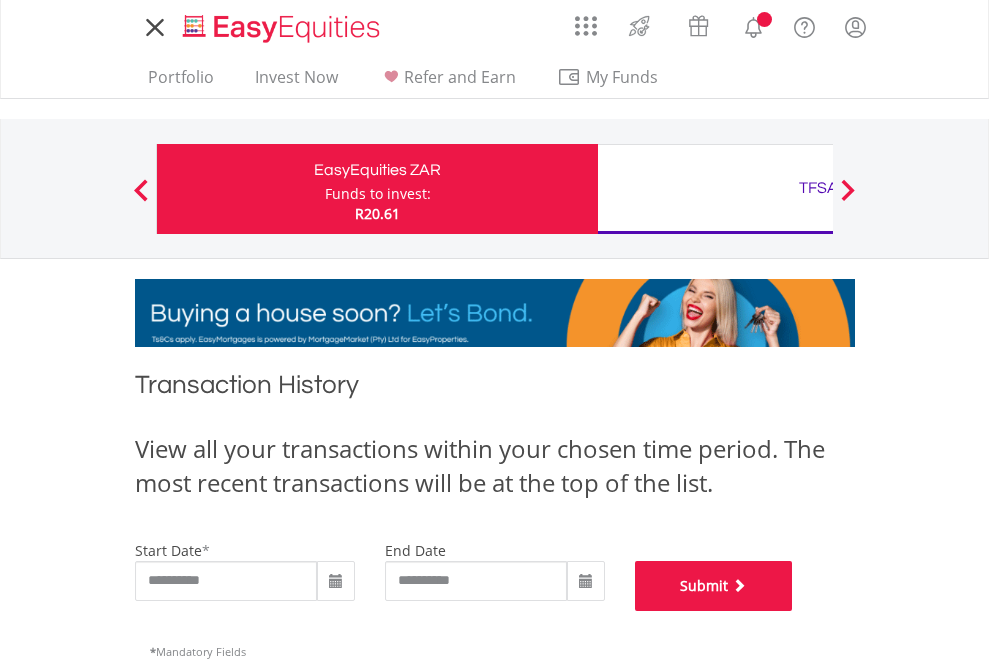 scroll, scrollTop: 811, scrollLeft: 0, axis: vertical 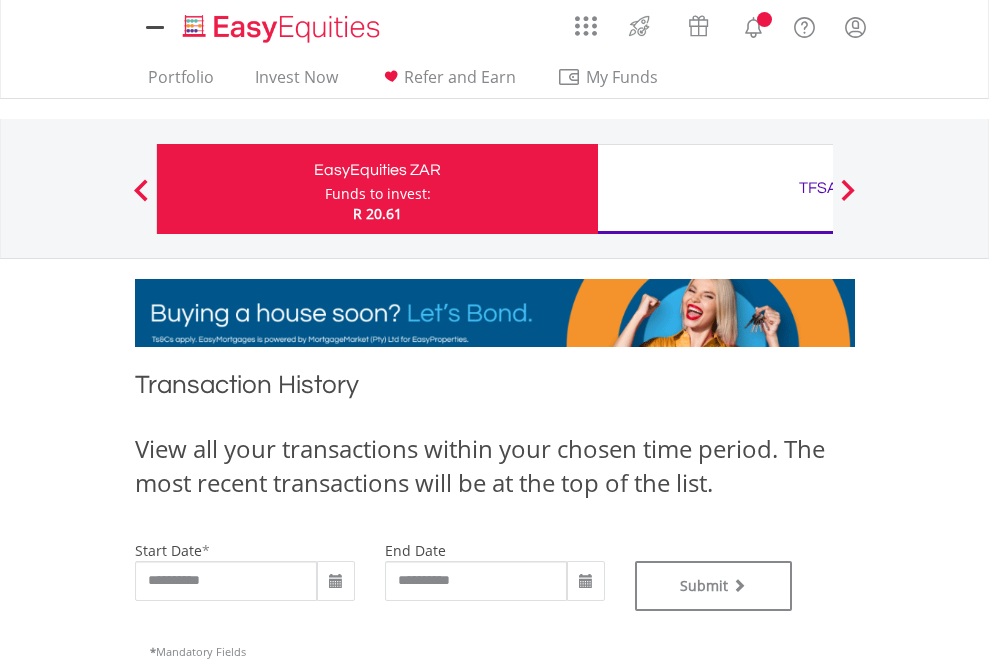 click on "TFSA" at bounding box center [818, 188] 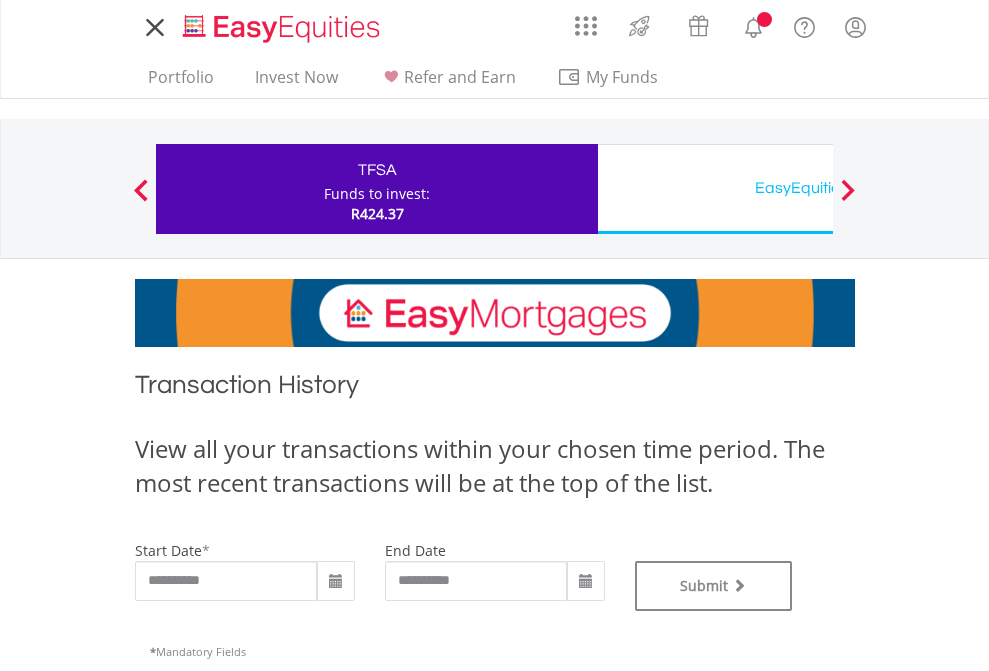 scroll, scrollTop: 0, scrollLeft: 0, axis: both 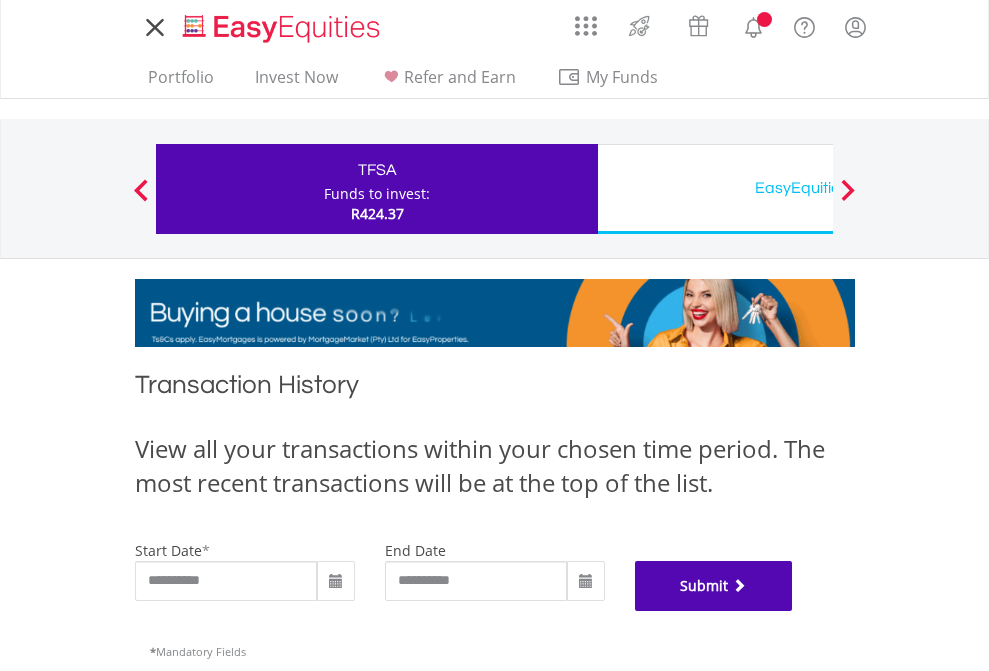 click on "Submit" at bounding box center (714, 586) 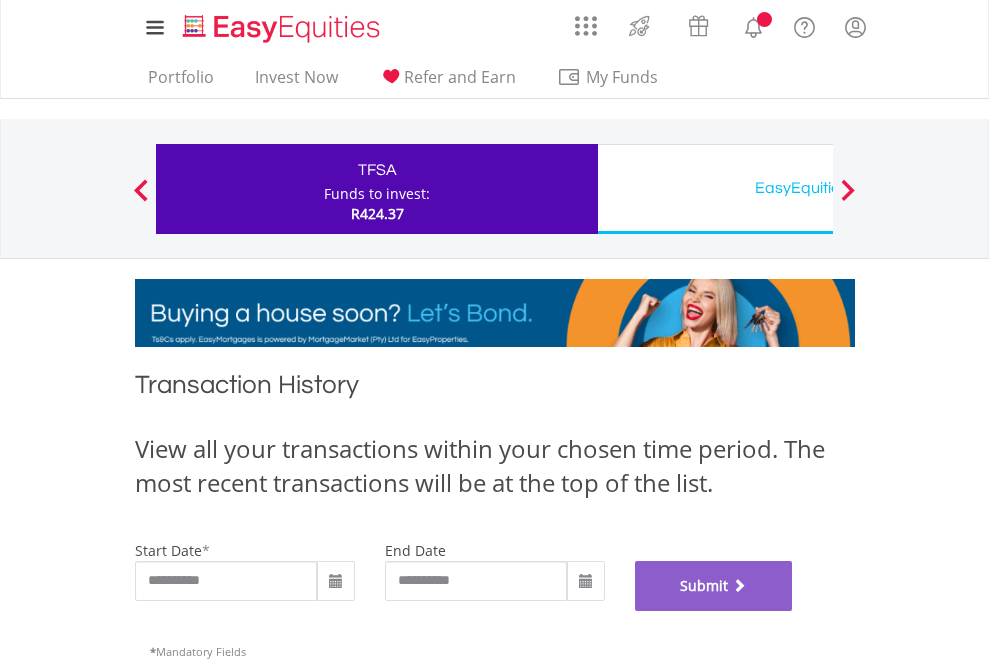 scroll, scrollTop: 811, scrollLeft: 0, axis: vertical 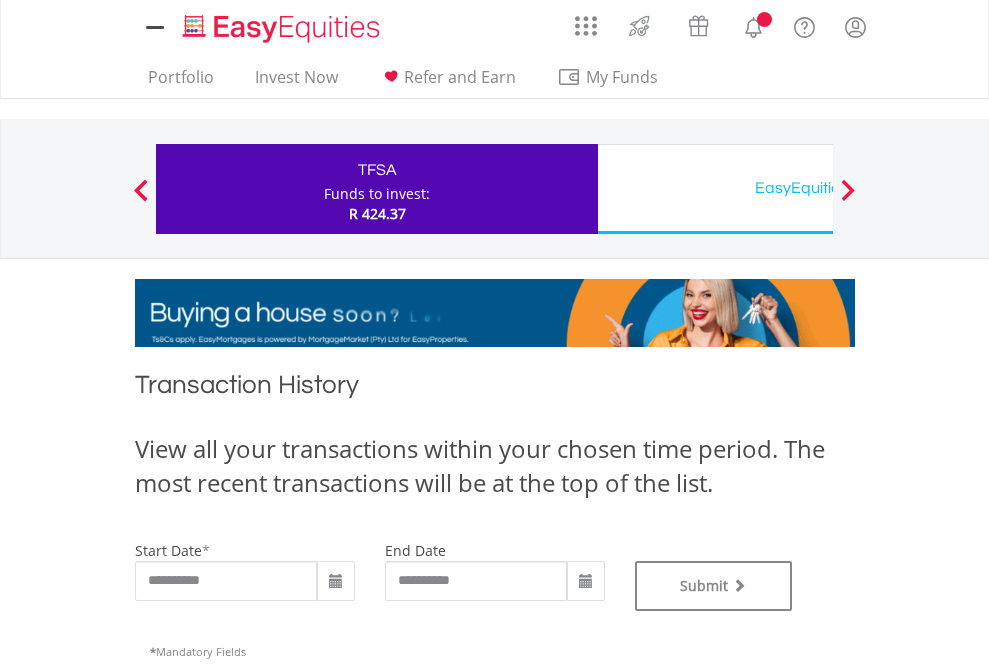 click on "EasyEquities USD" at bounding box center (818, 188) 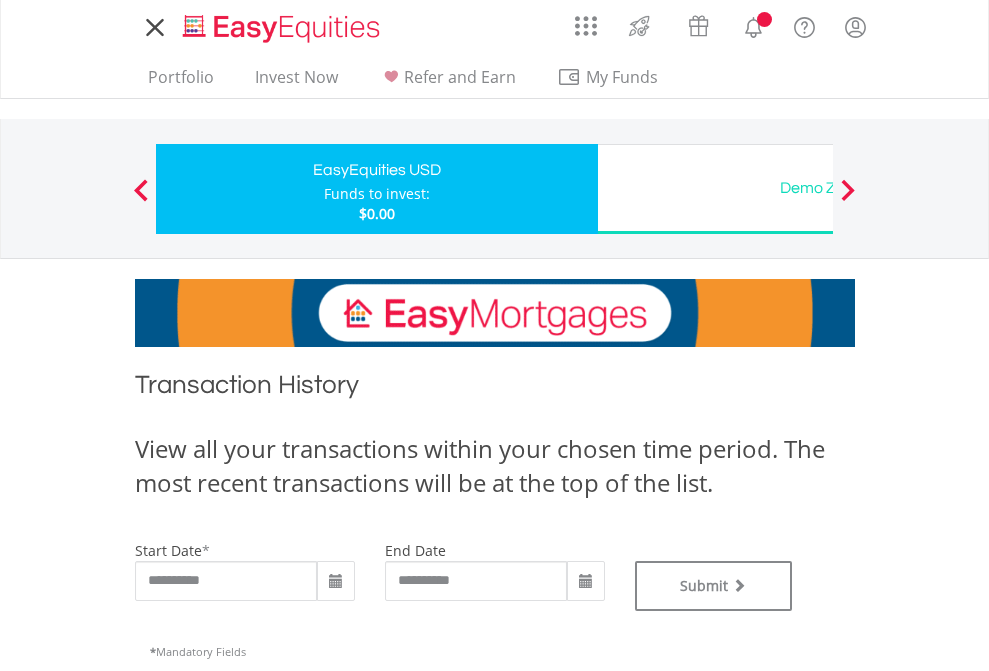scroll, scrollTop: 0, scrollLeft: 0, axis: both 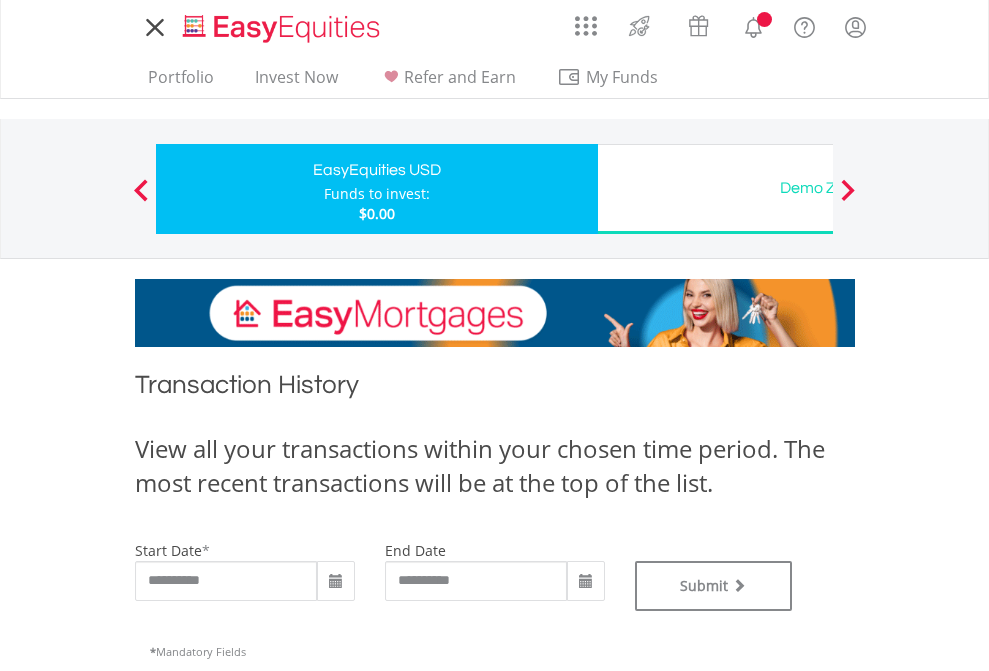 type on "**********" 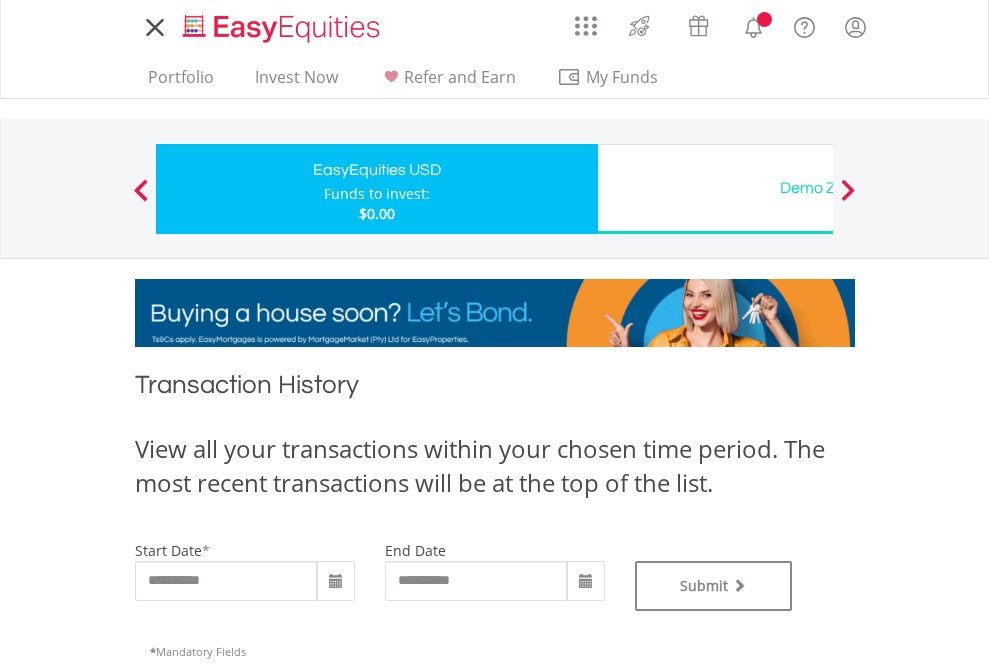 type on "**********" 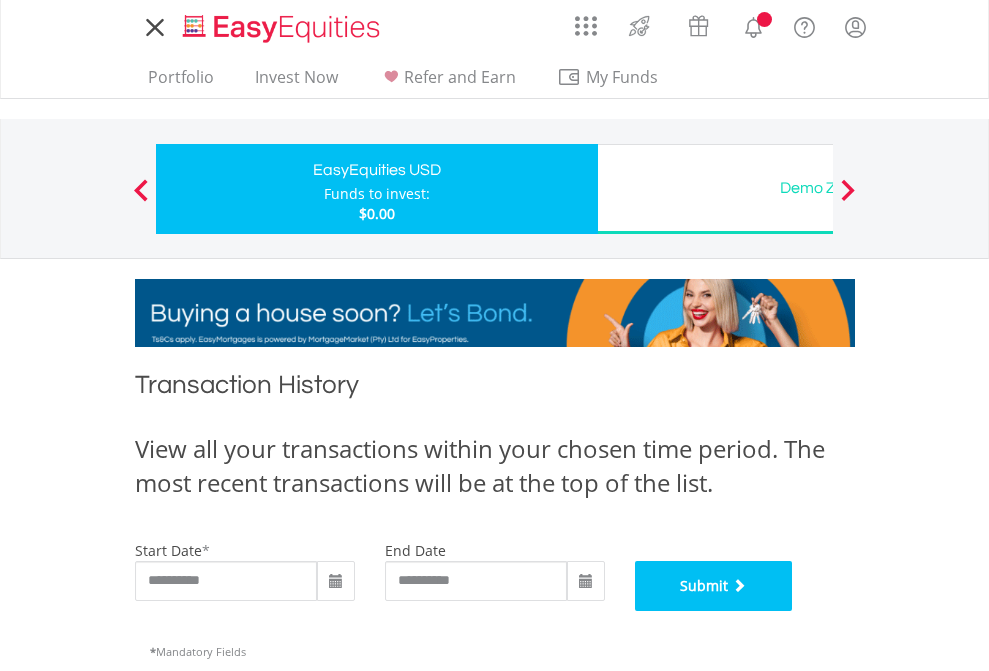 click on "Submit" at bounding box center [714, 586] 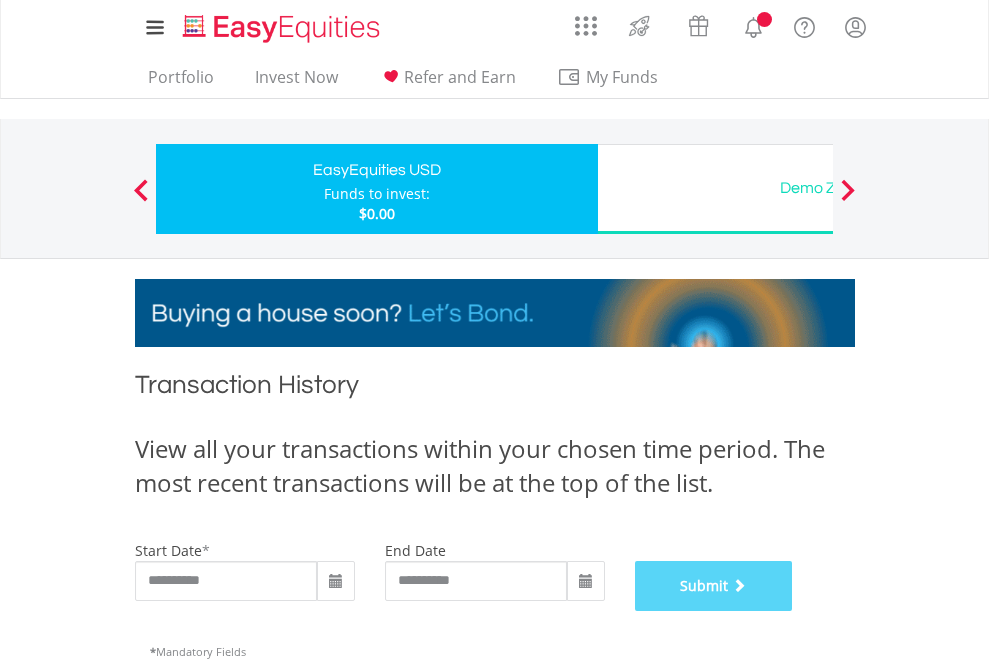 scroll, scrollTop: 811, scrollLeft: 0, axis: vertical 